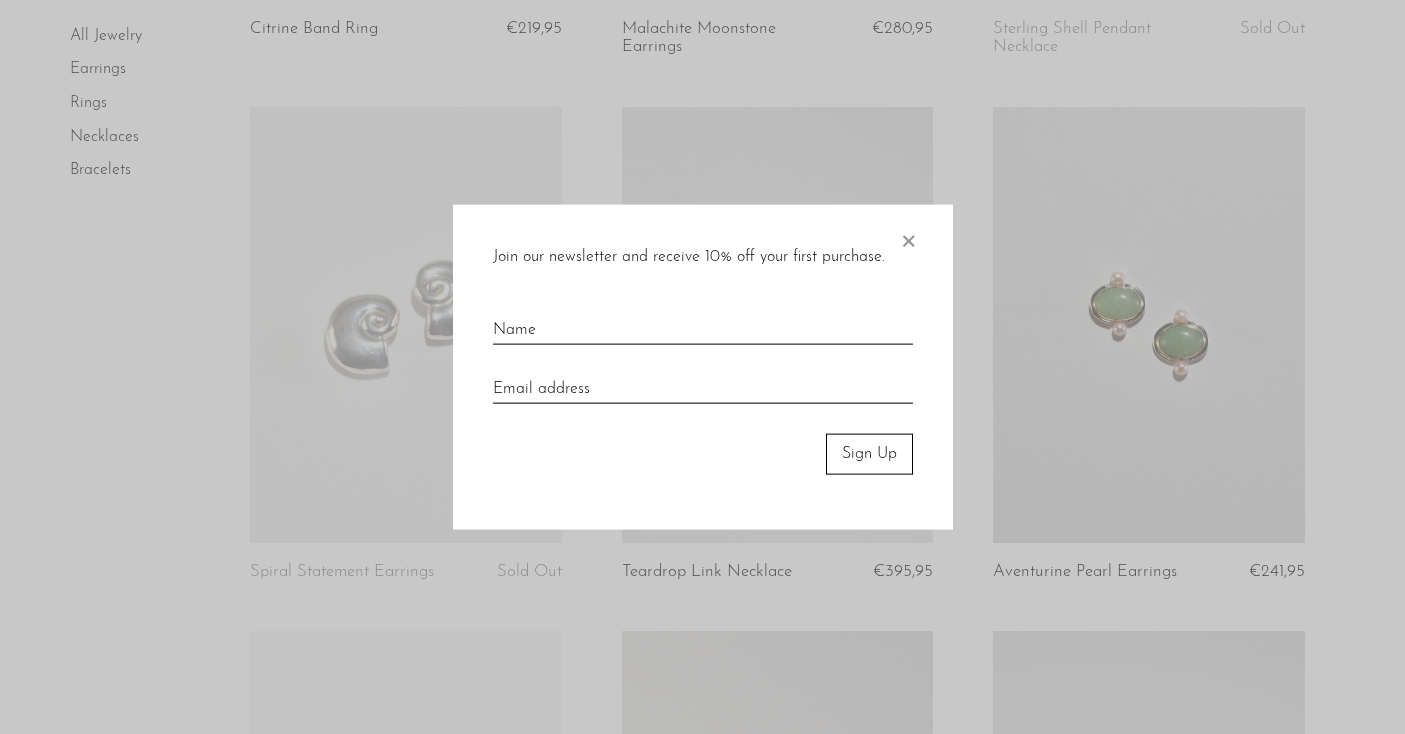 scroll, scrollTop: 621, scrollLeft: 0, axis: vertical 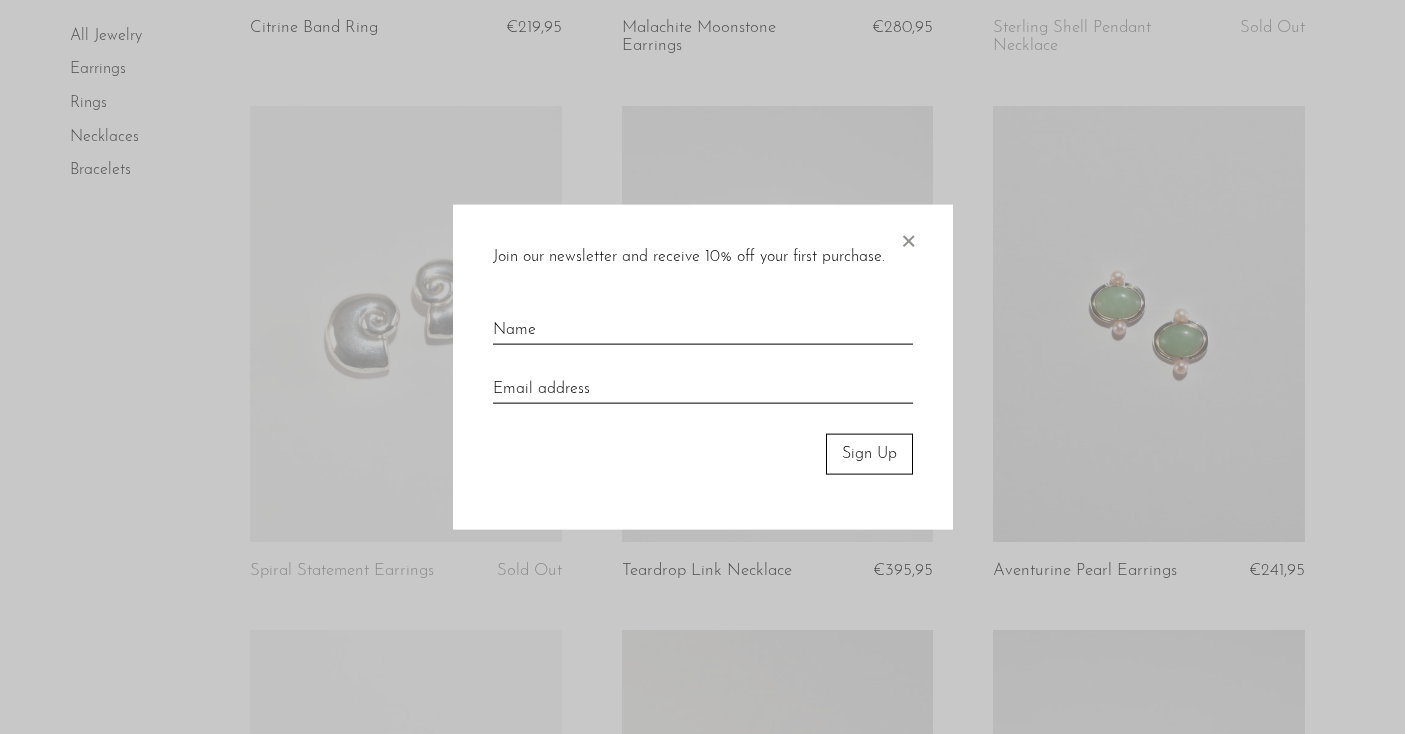 click on "×" at bounding box center [908, 237] 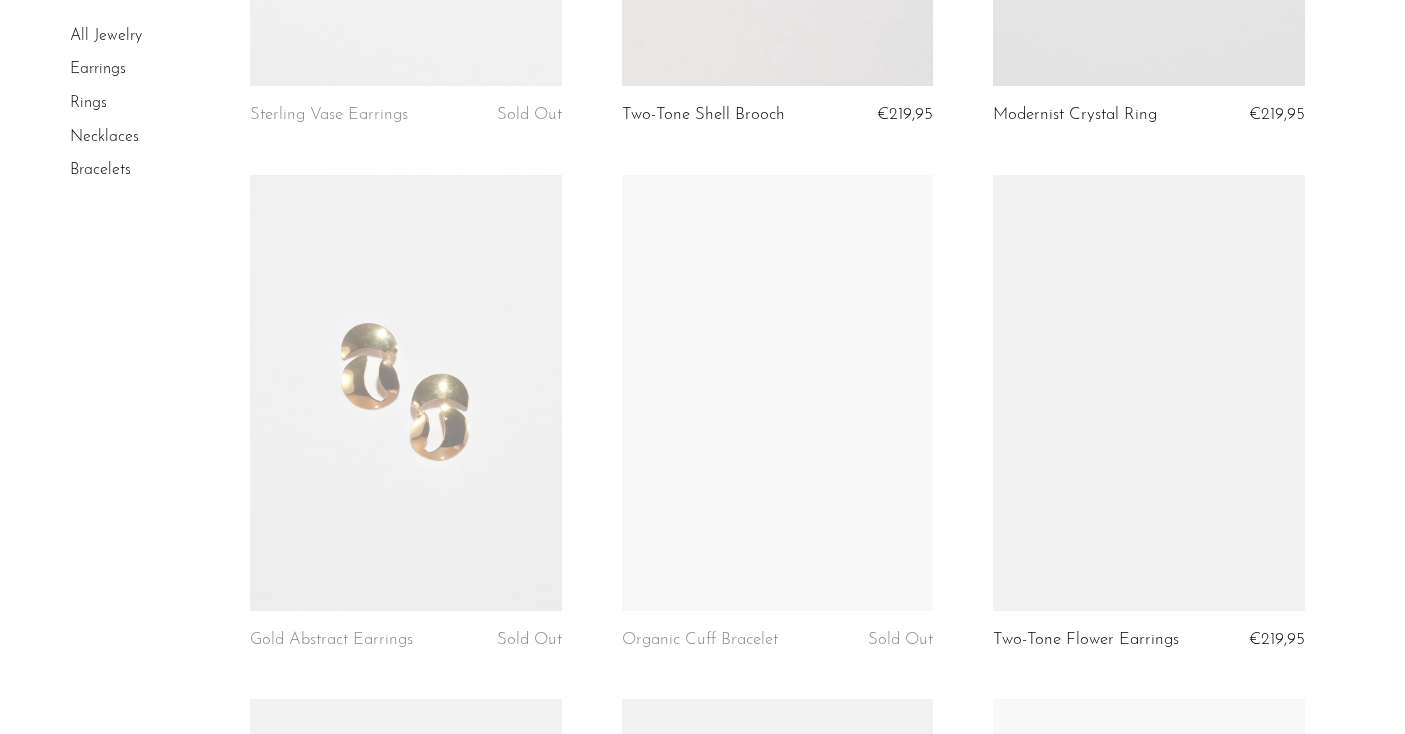 scroll, scrollTop: 1619, scrollLeft: 0, axis: vertical 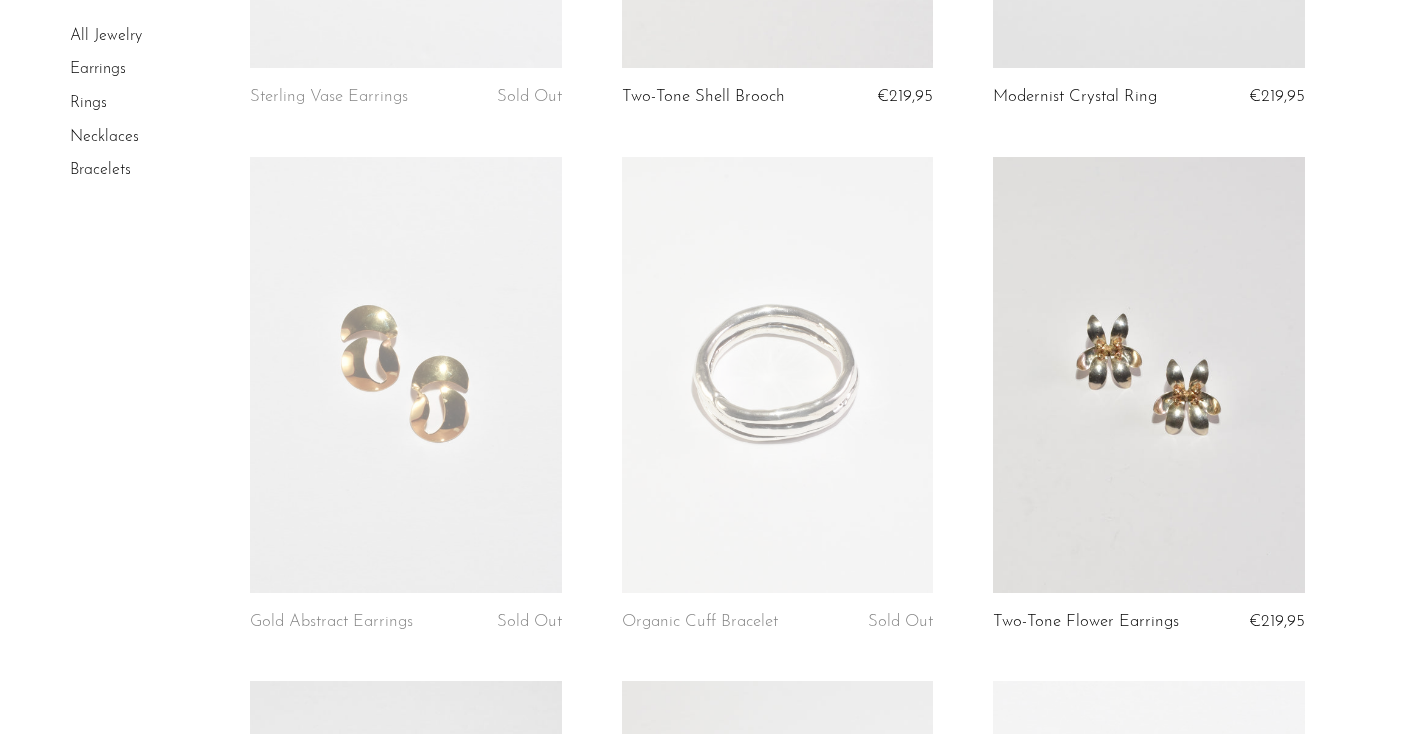 click on "Rings" at bounding box center (88, 103) 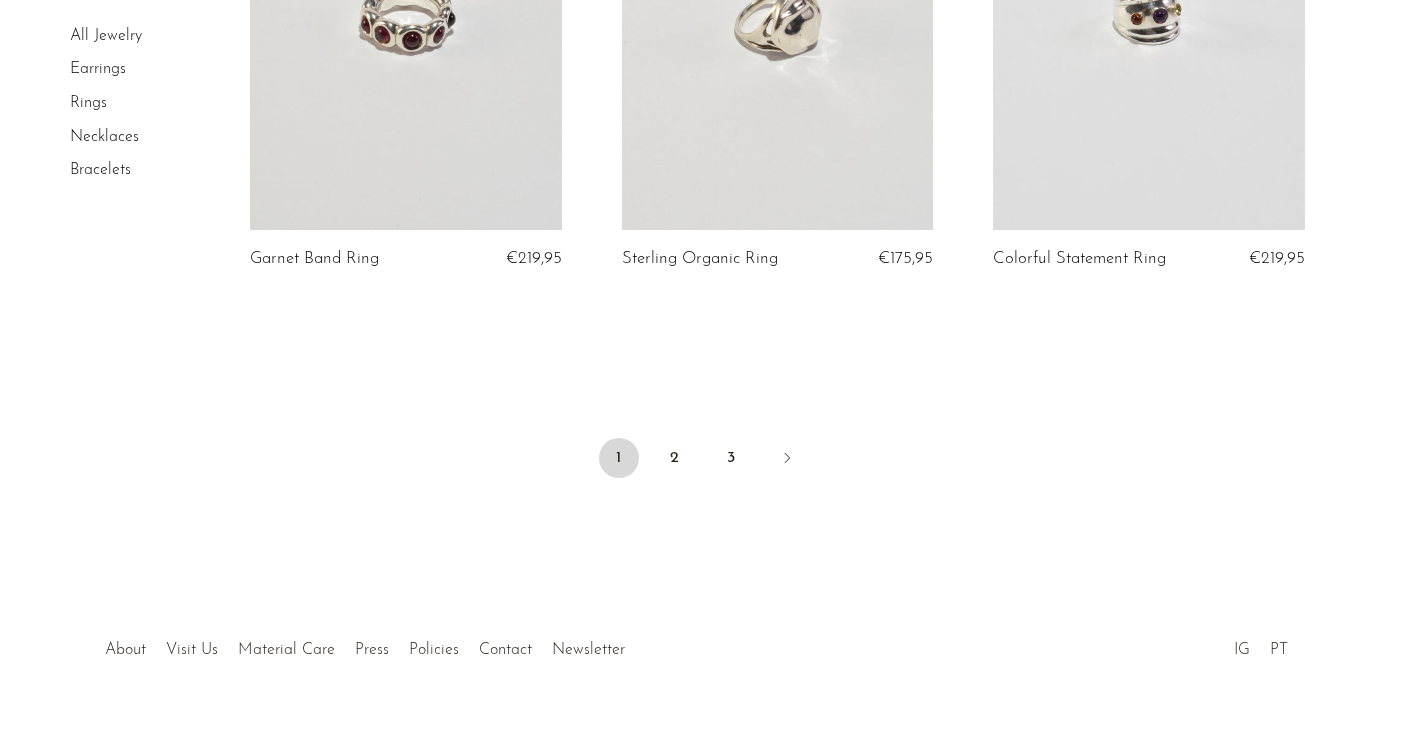 scroll, scrollTop: 6283, scrollLeft: 0, axis: vertical 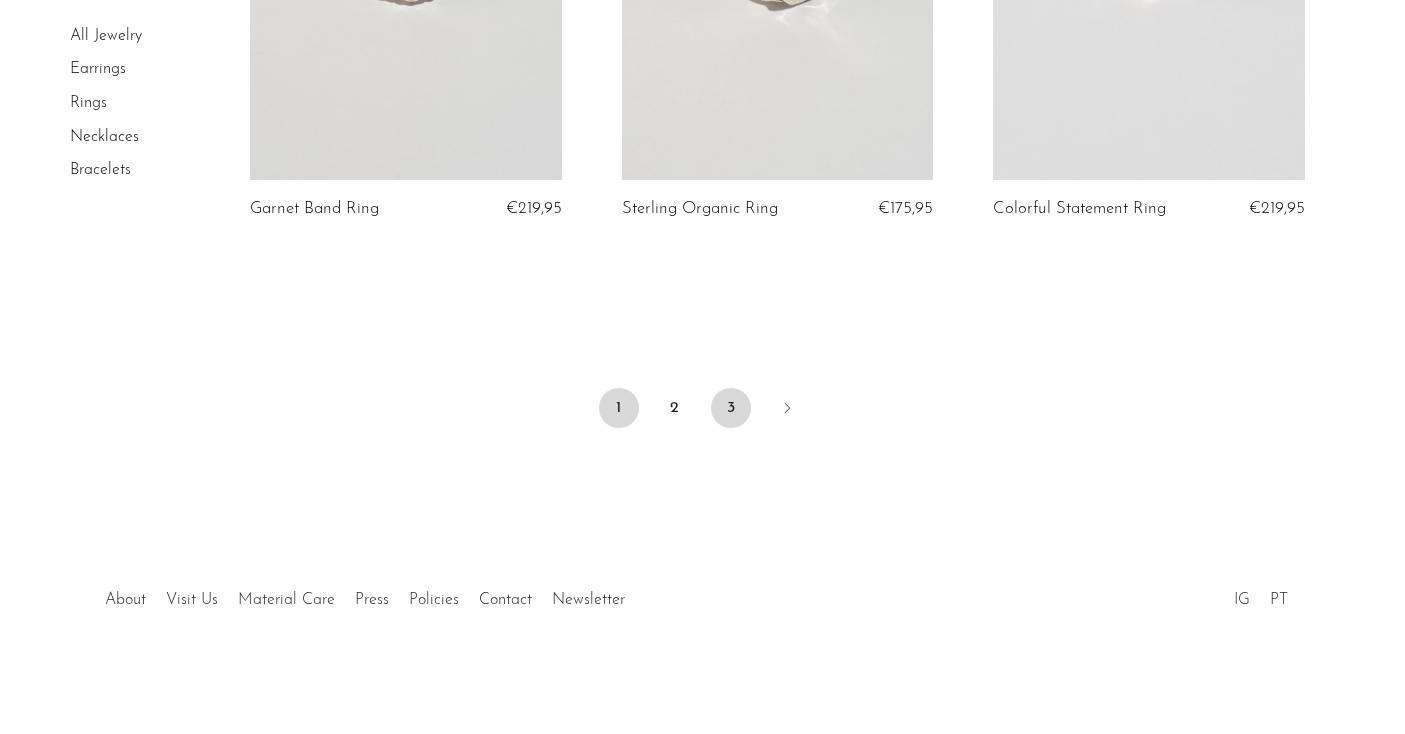 click on "3" at bounding box center (731, 408) 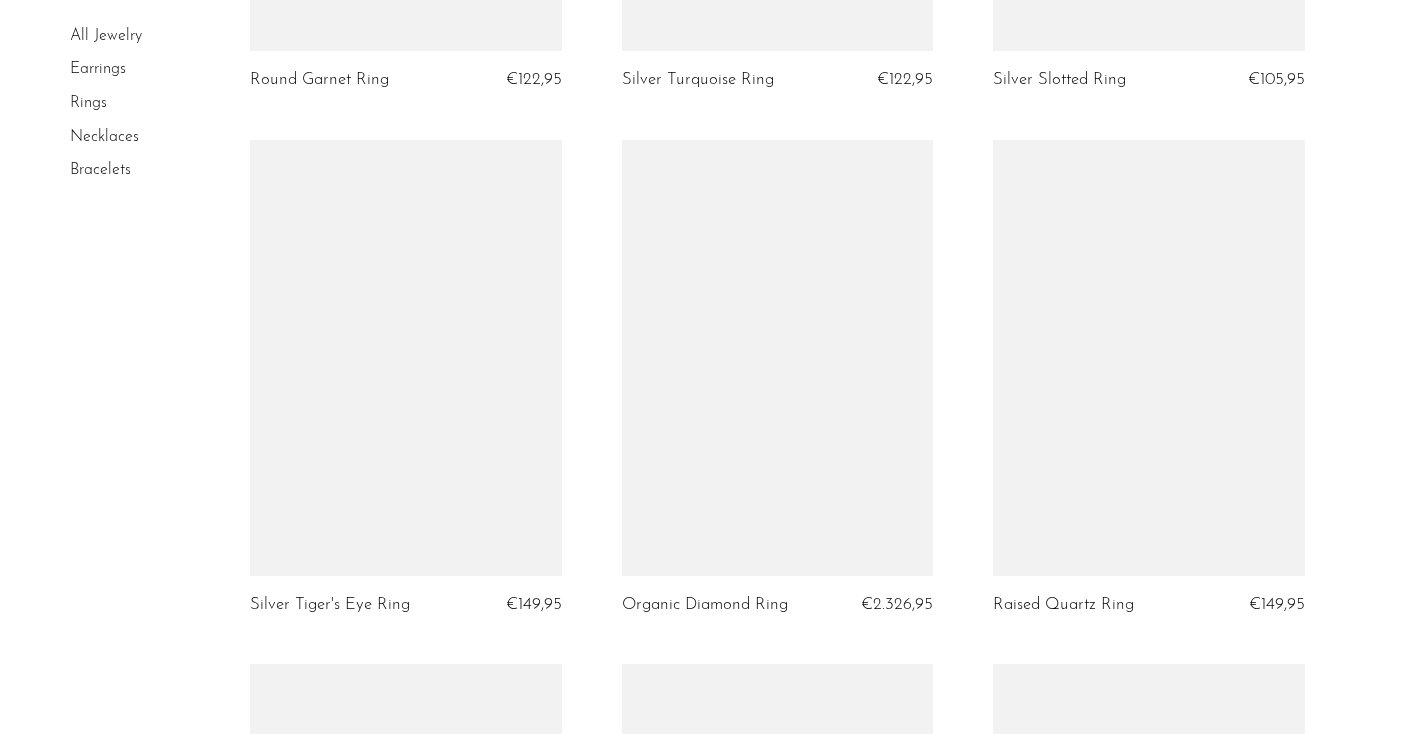 scroll, scrollTop: 1638, scrollLeft: 0, axis: vertical 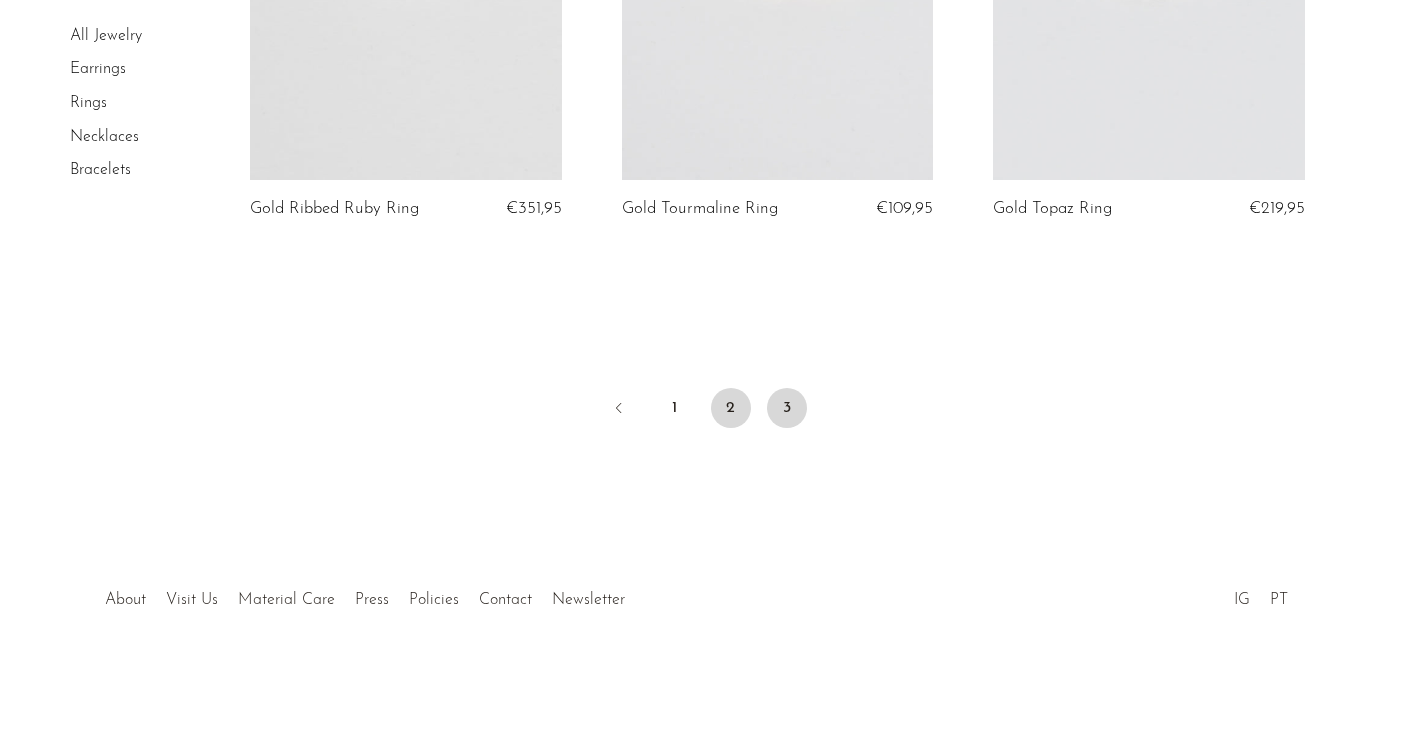 click on "2" at bounding box center [731, 408] 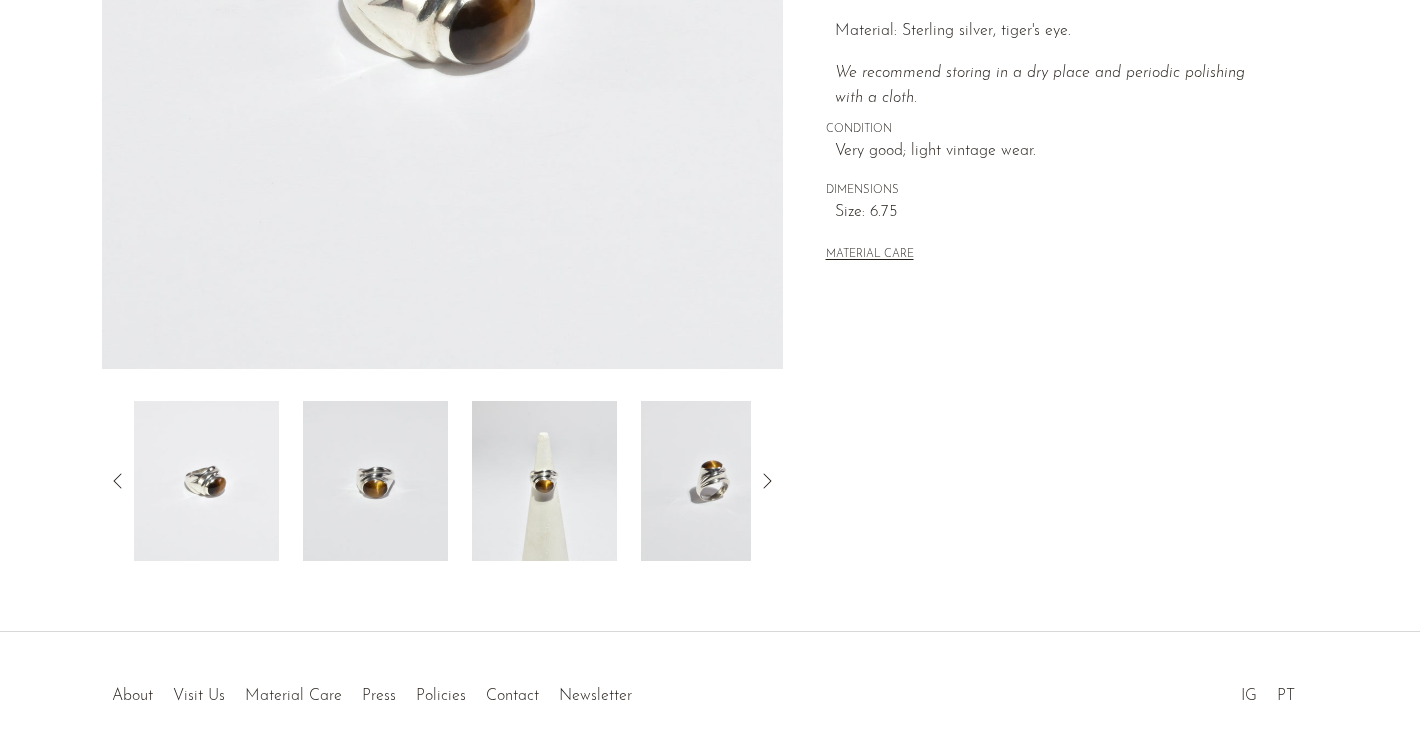 scroll, scrollTop: 485, scrollLeft: 0, axis: vertical 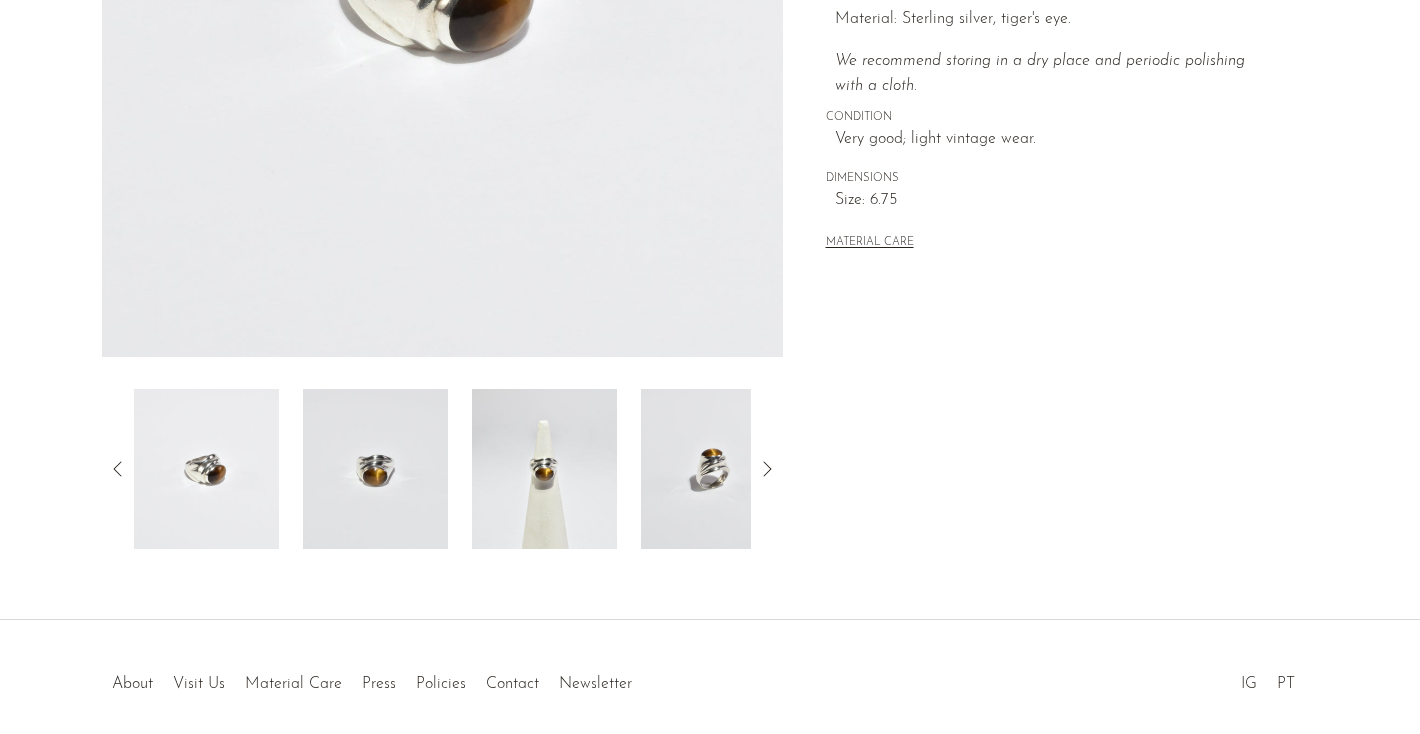 click at bounding box center (713, 469) 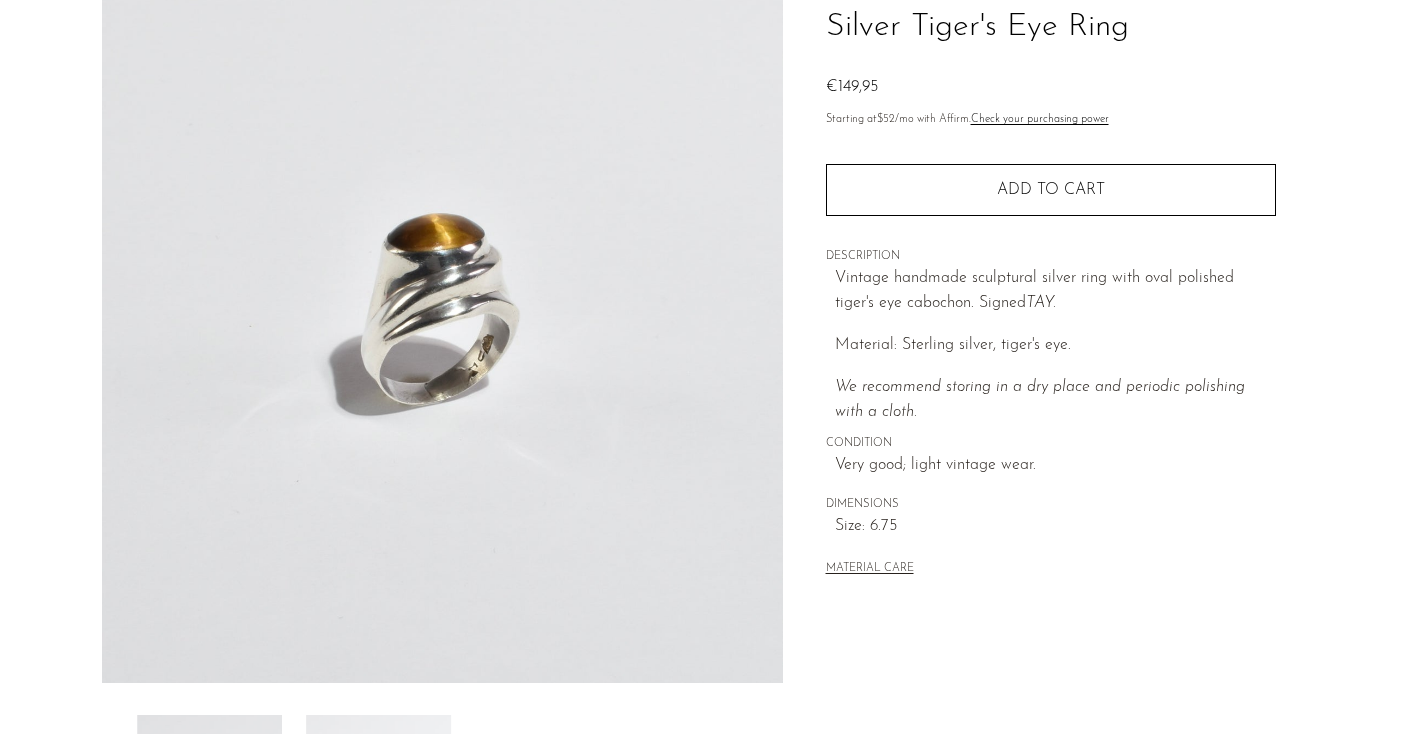 scroll, scrollTop: 49, scrollLeft: 0, axis: vertical 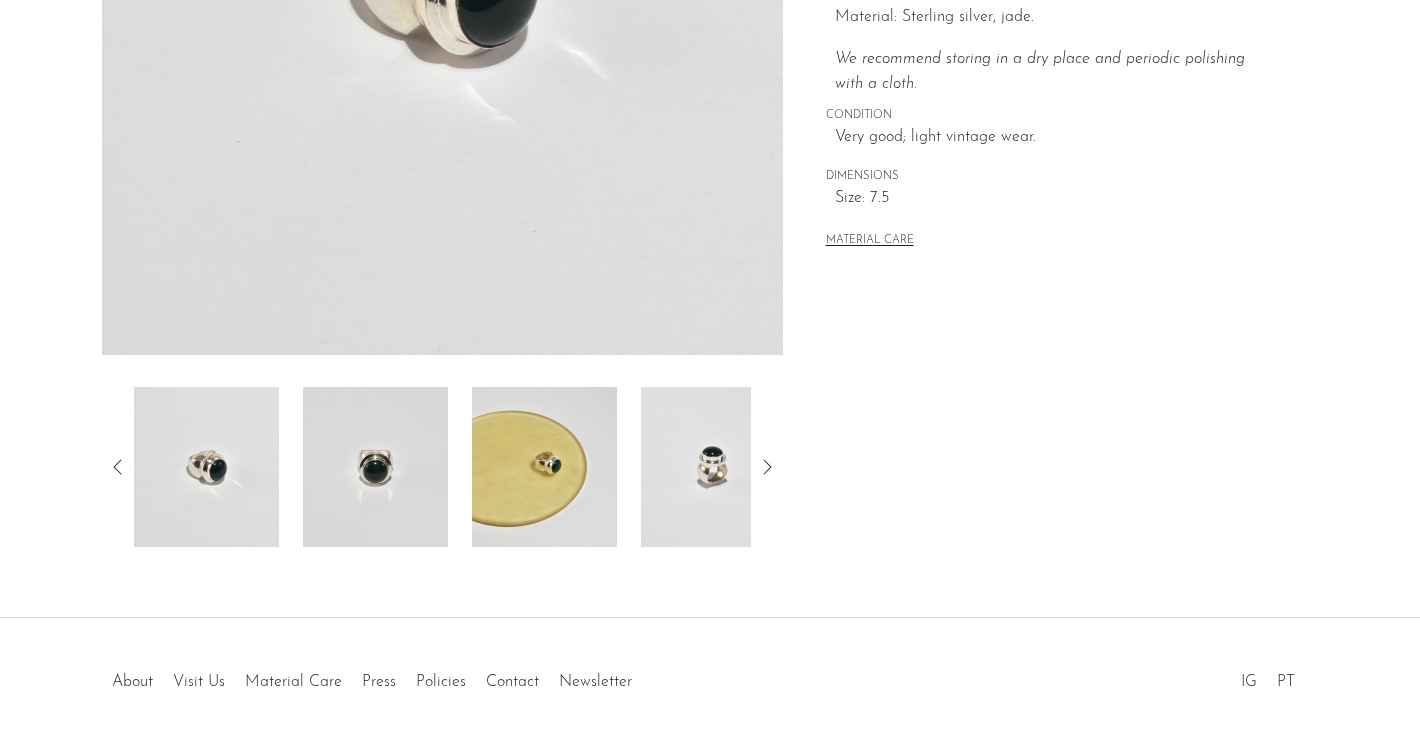 click 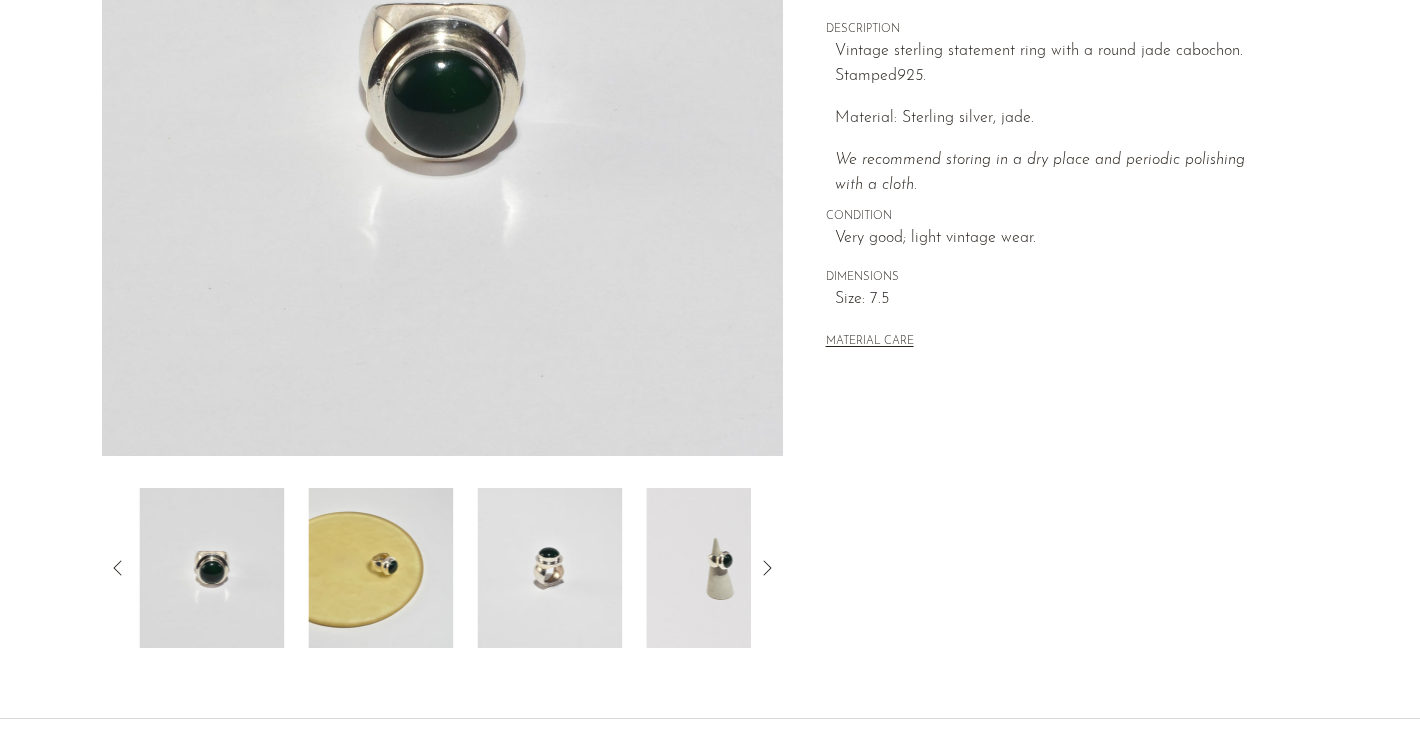 scroll, scrollTop: 371, scrollLeft: 0, axis: vertical 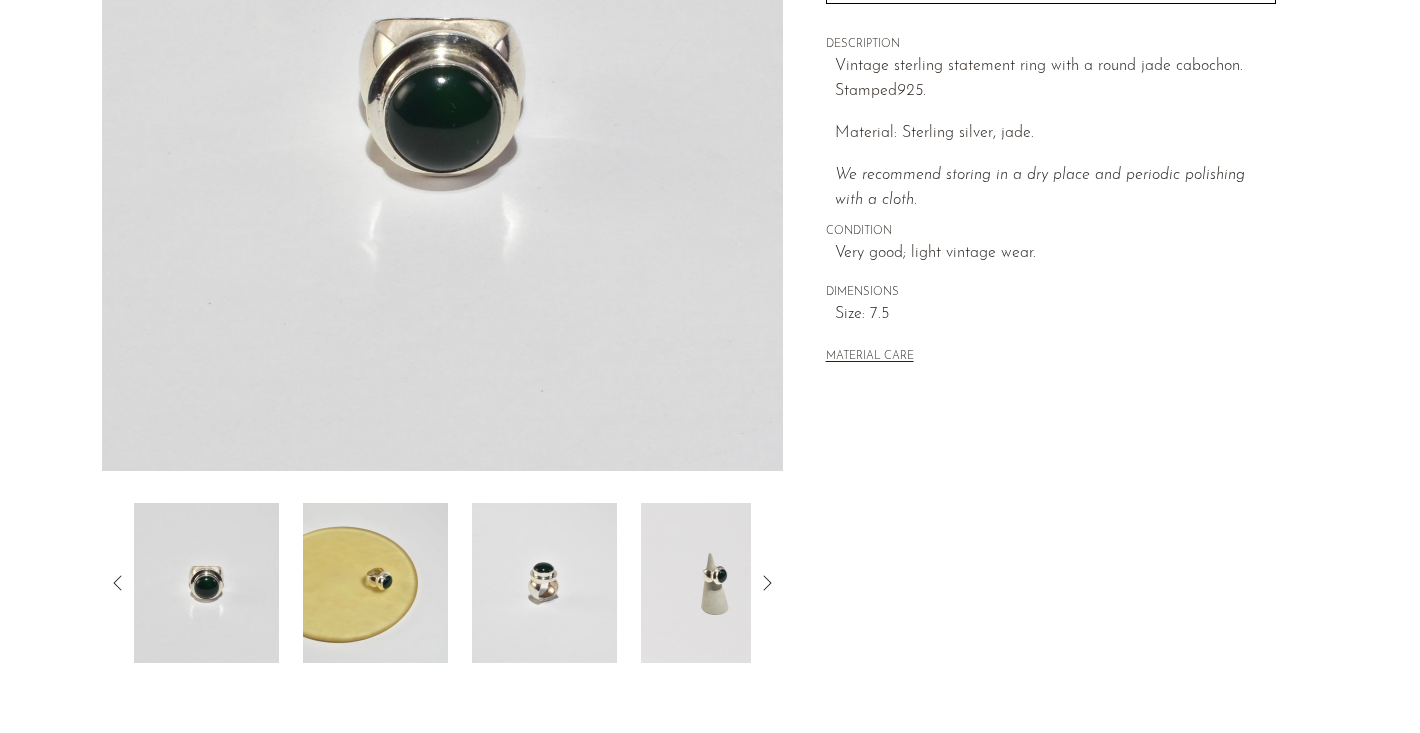 click at bounding box center [544, 583] 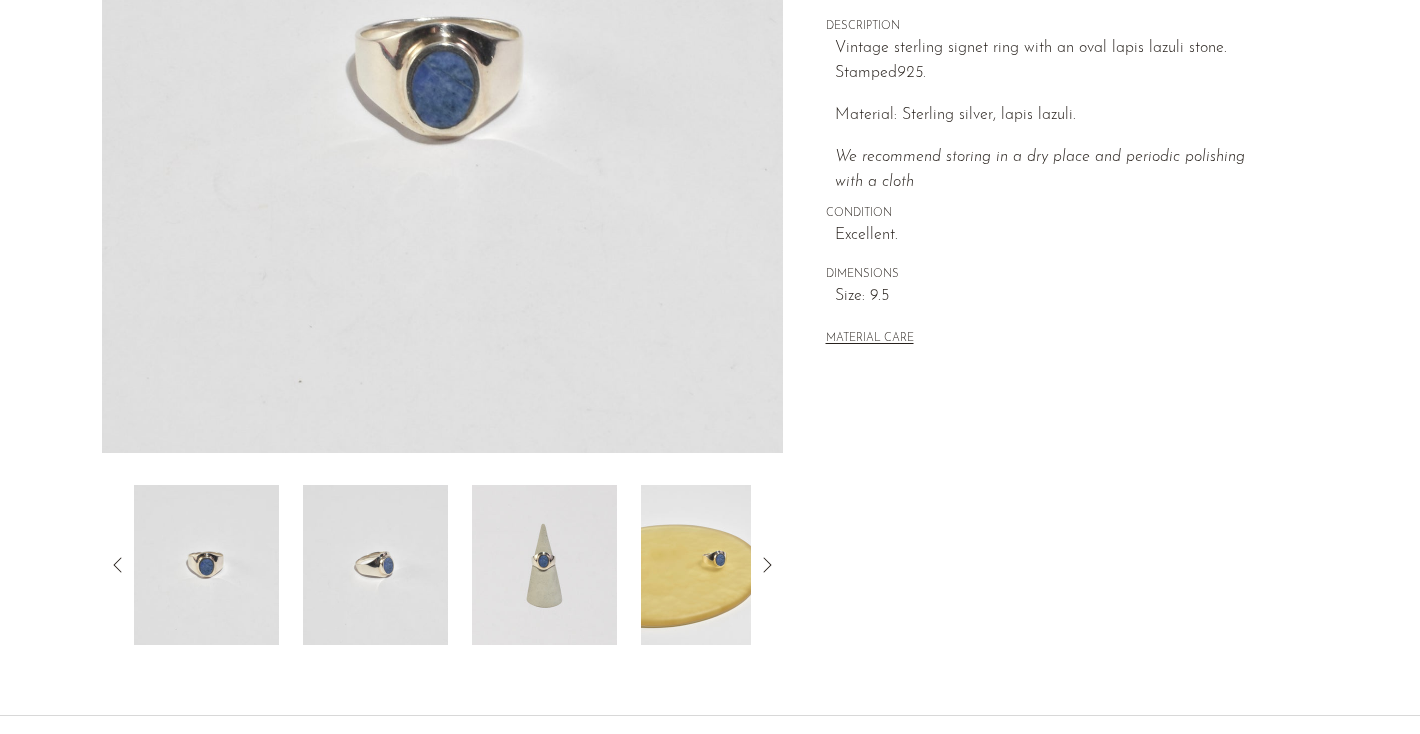 scroll, scrollTop: 402, scrollLeft: 0, axis: vertical 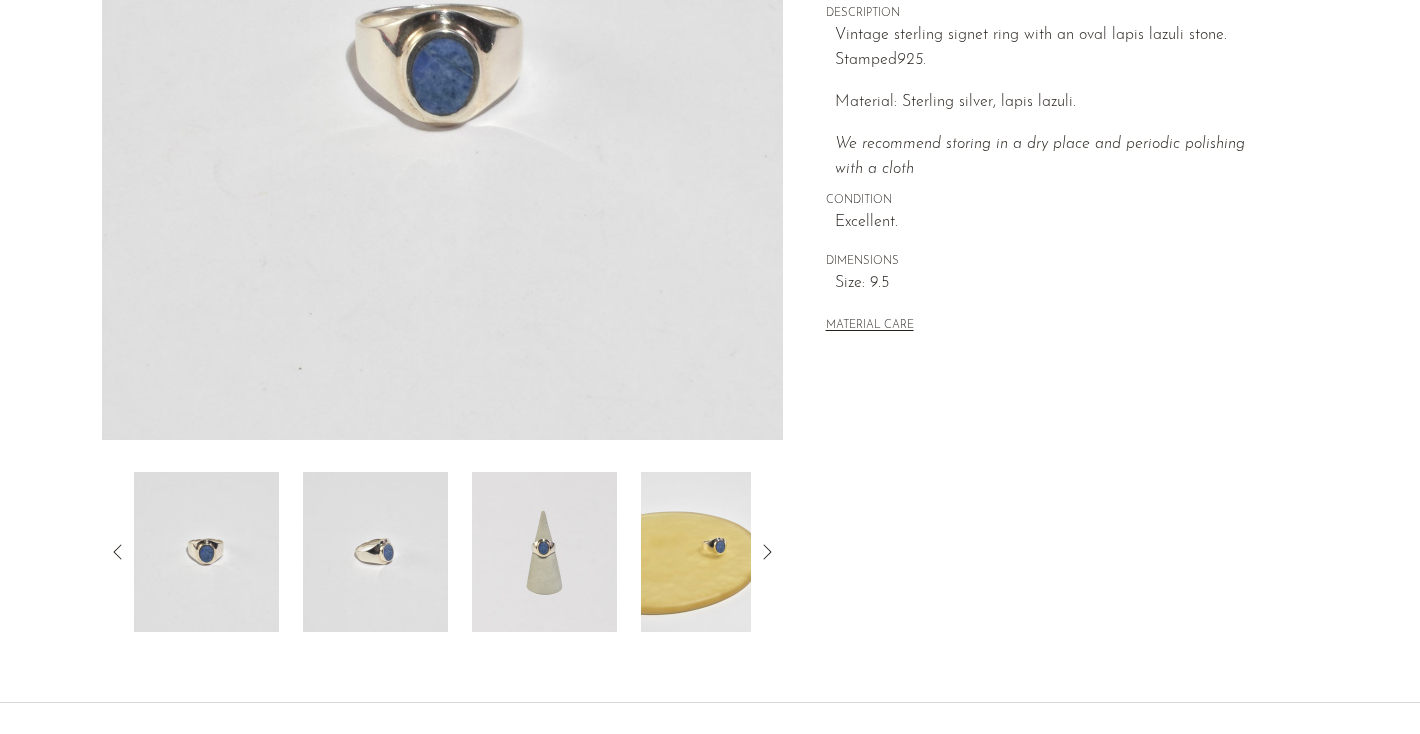 click at bounding box center [375, 552] 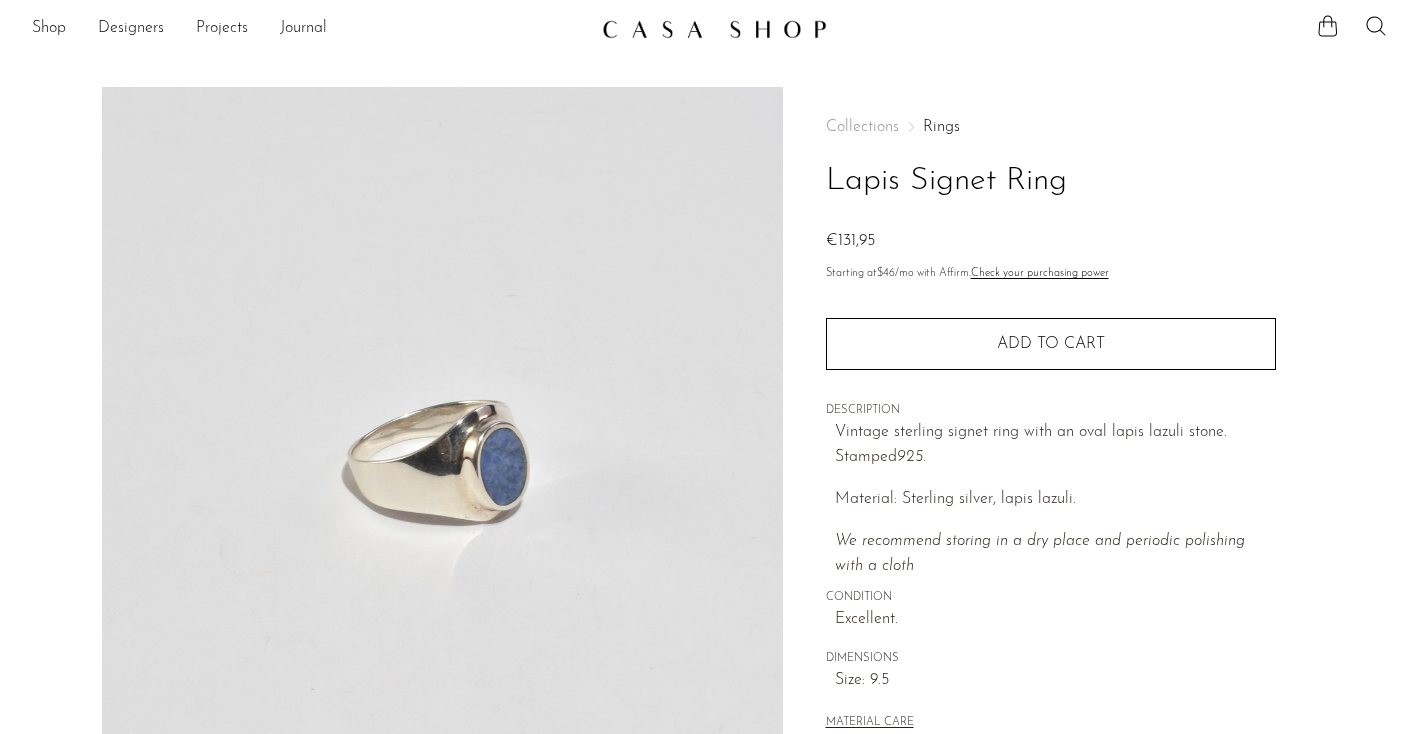 scroll, scrollTop: 0, scrollLeft: 0, axis: both 